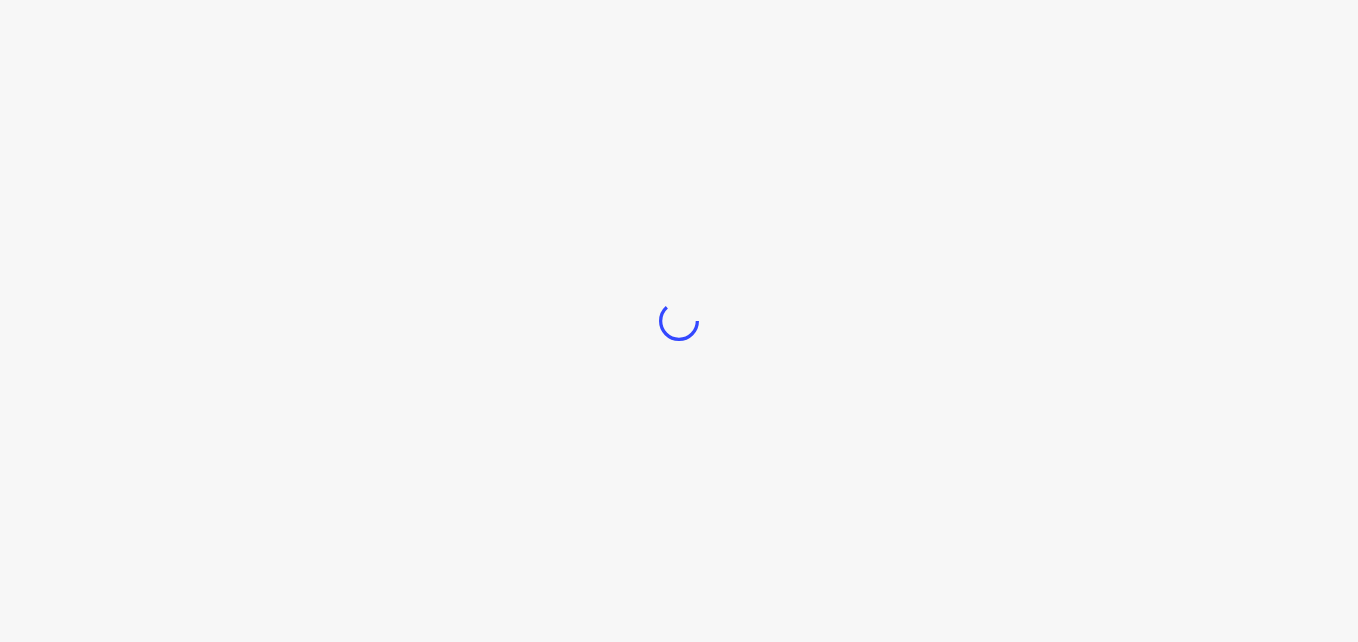 scroll, scrollTop: 0, scrollLeft: 0, axis: both 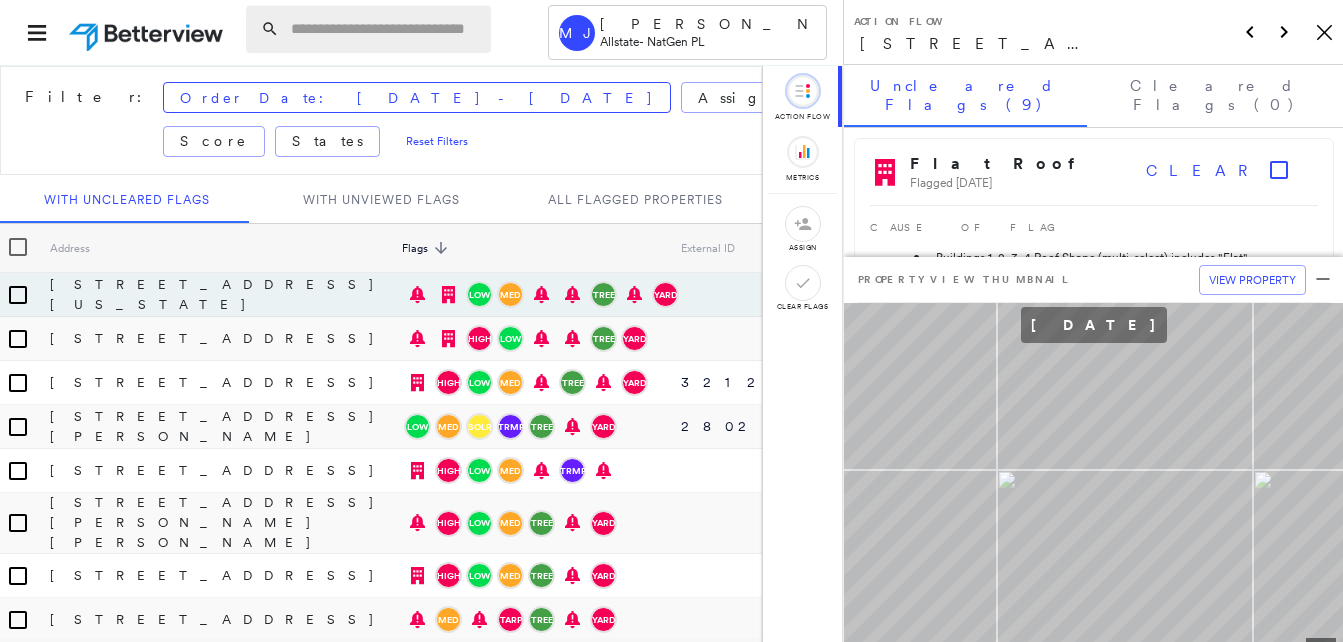 paste on "**********" 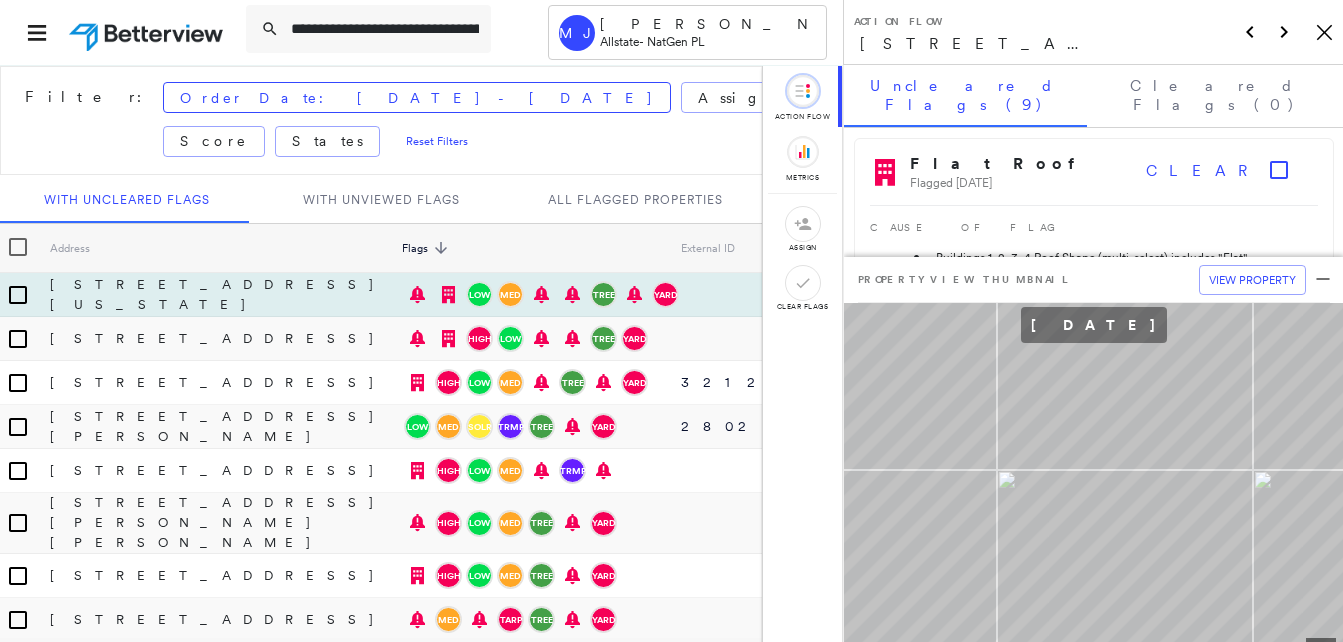 scroll, scrollTop: 0, scrollLeft: 63, axis: horizontal 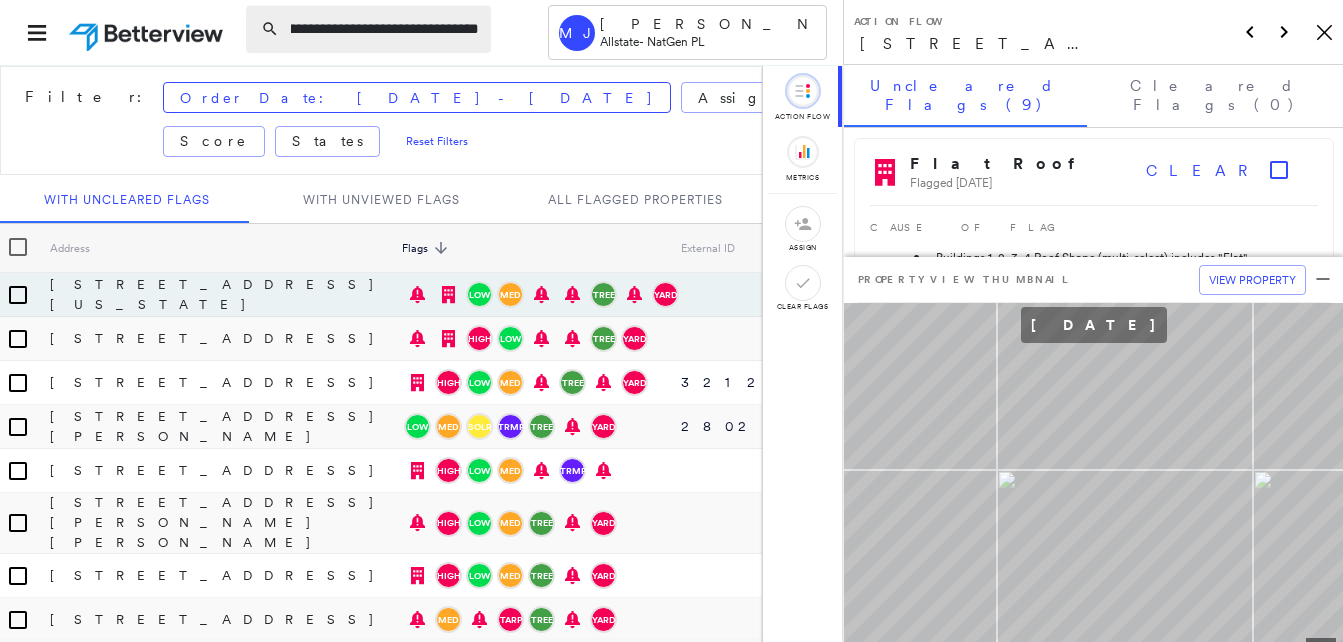 click on "**********" at bounding box center (385, 29) 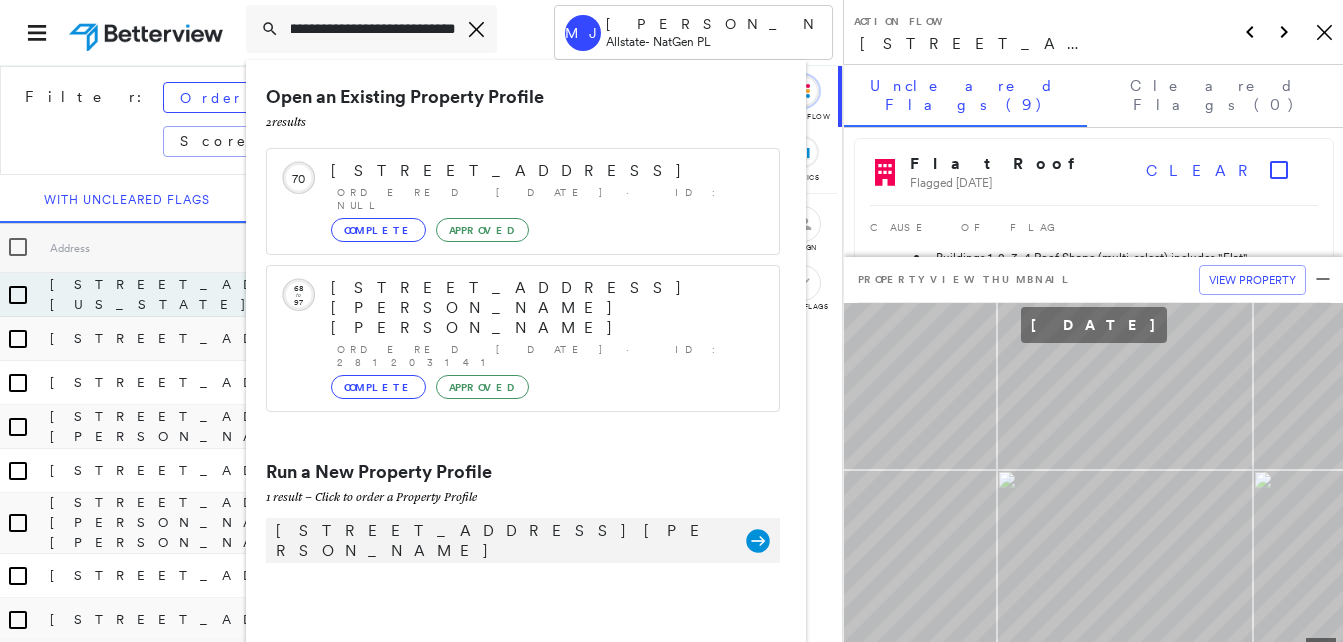 type on "**********" 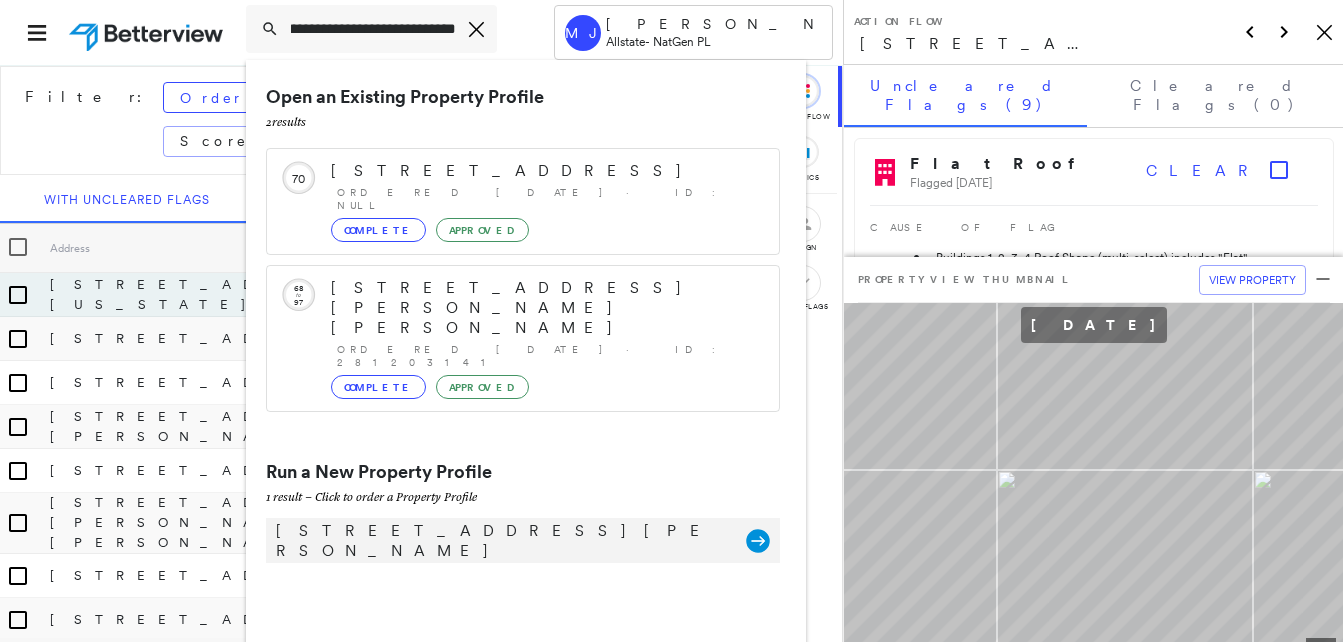 click on "[STREET_ADDRESS][PERSON_NAME]" at bounding box center (501, 541) 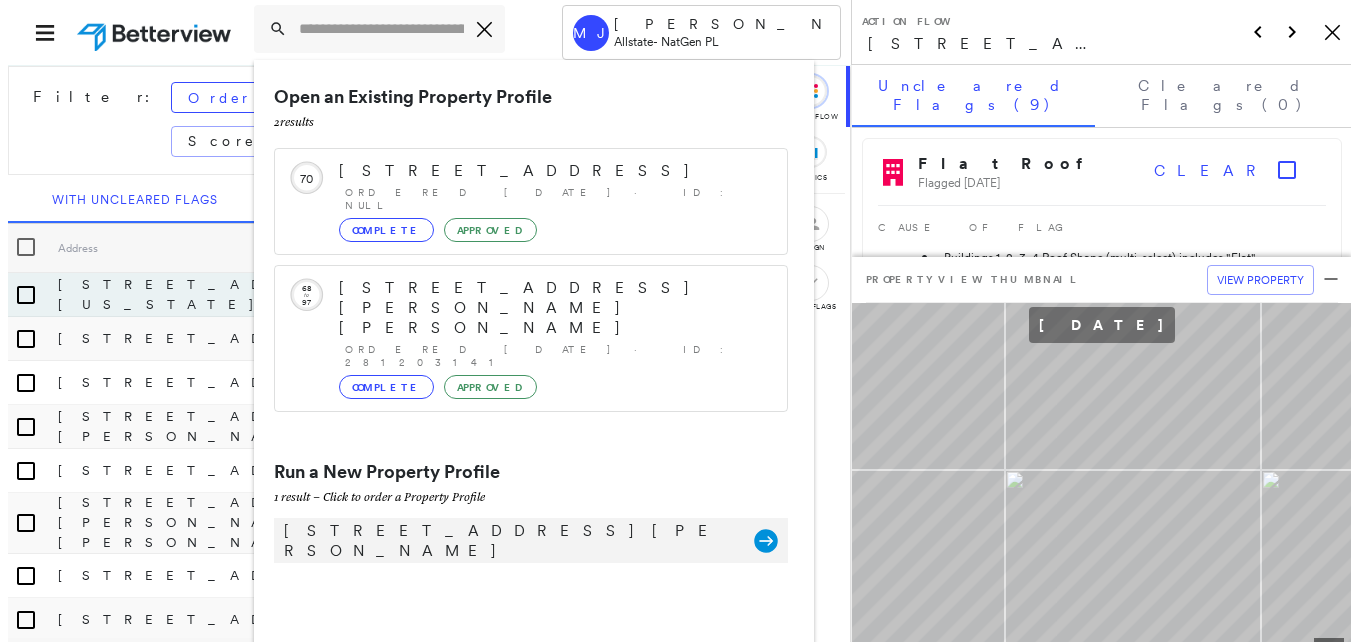 scroll, scrollTop: 0, scrollLeft: 0, axis: both 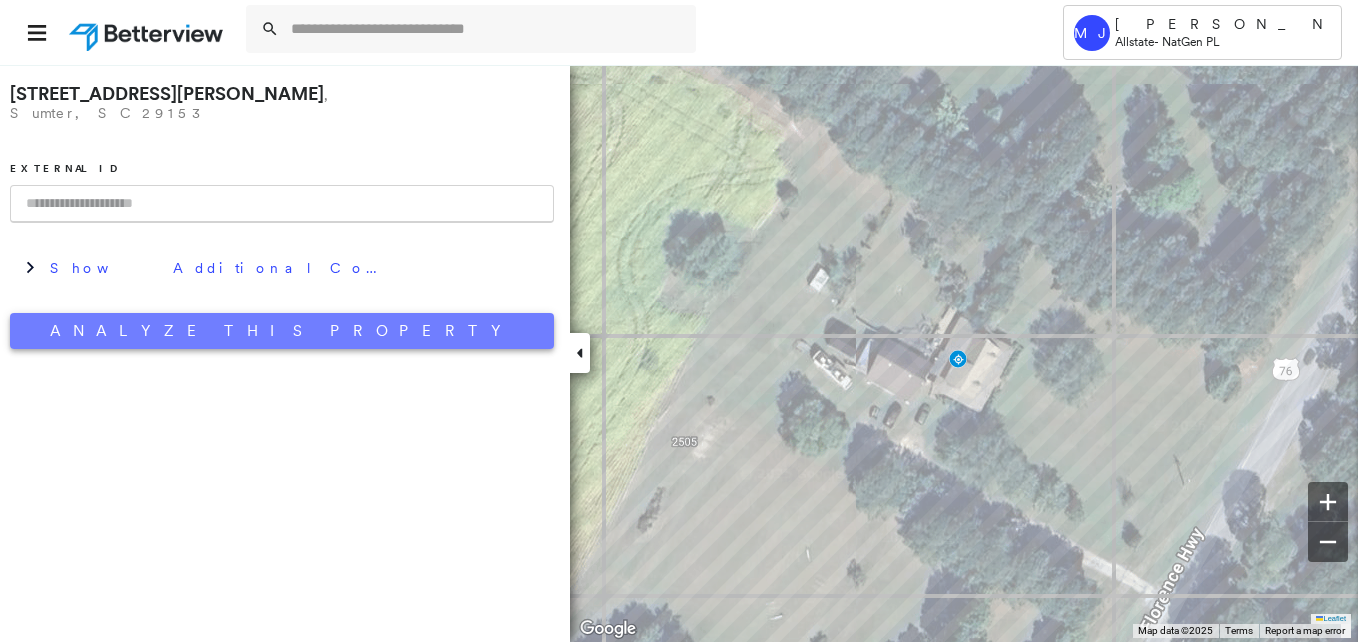 click on "Analyze This Property" at bounding box center [282, 331] 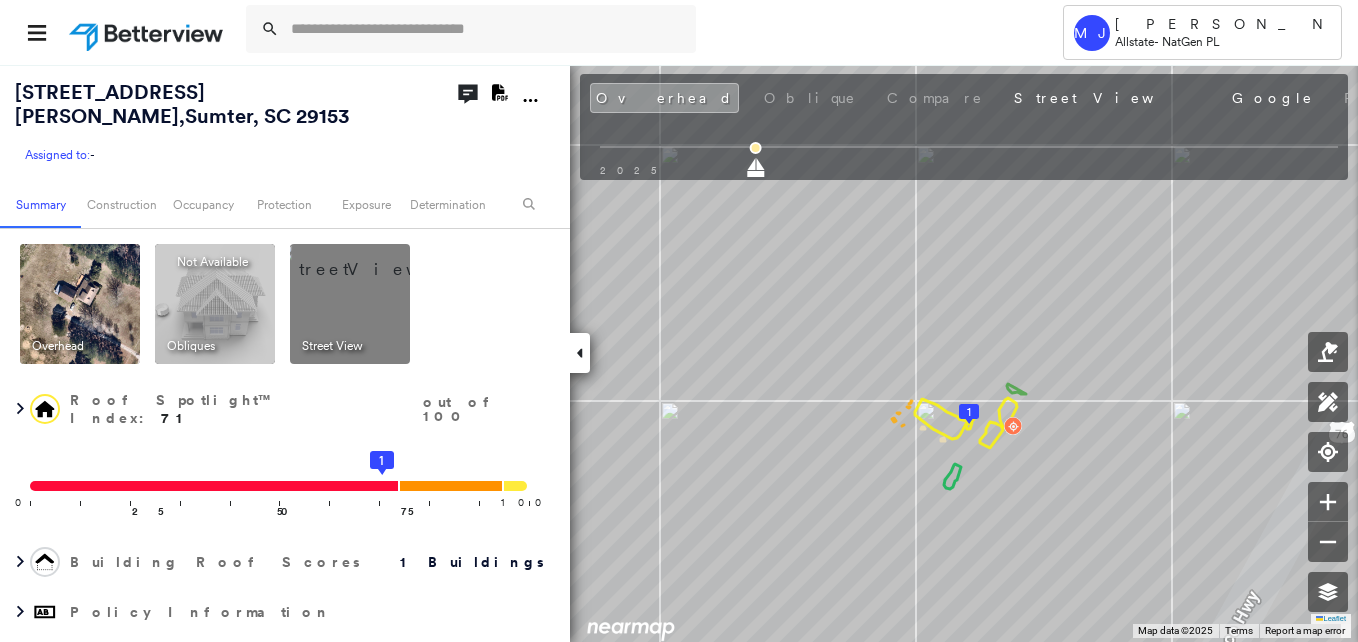 click at bounding box center [374, 259] 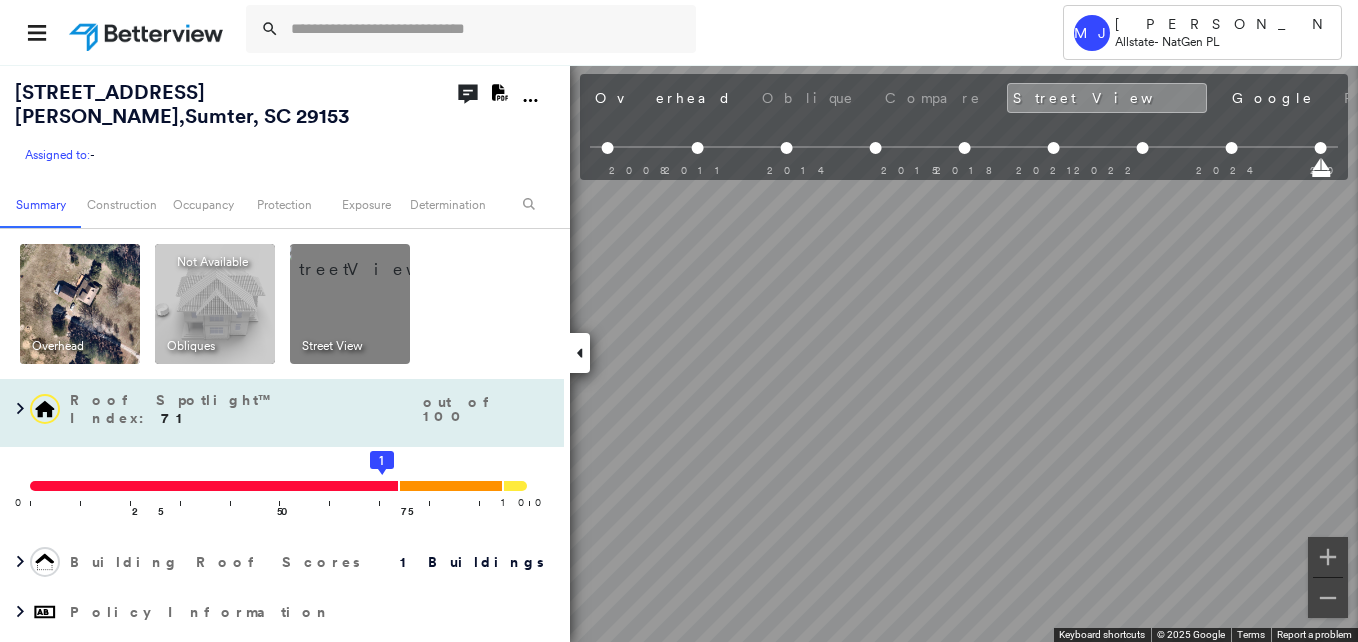 scroll, scrollTop: 0, scrollLeft: 744, axis: horizontal 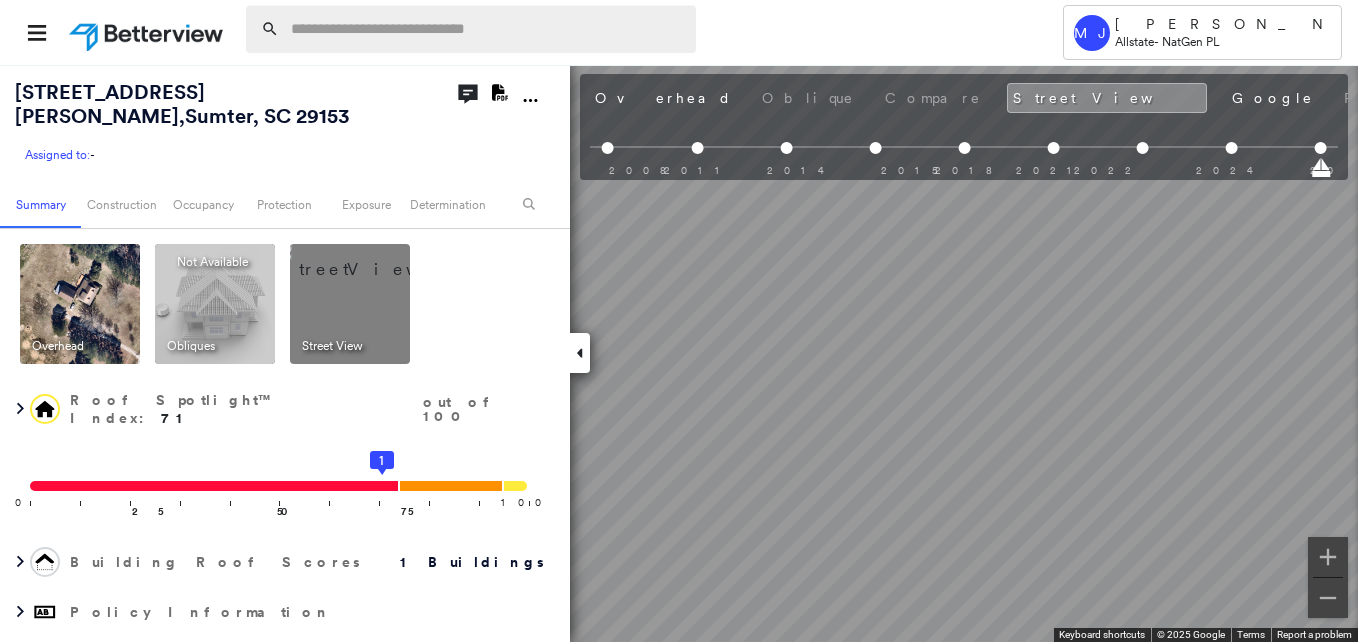 paste on "**********" 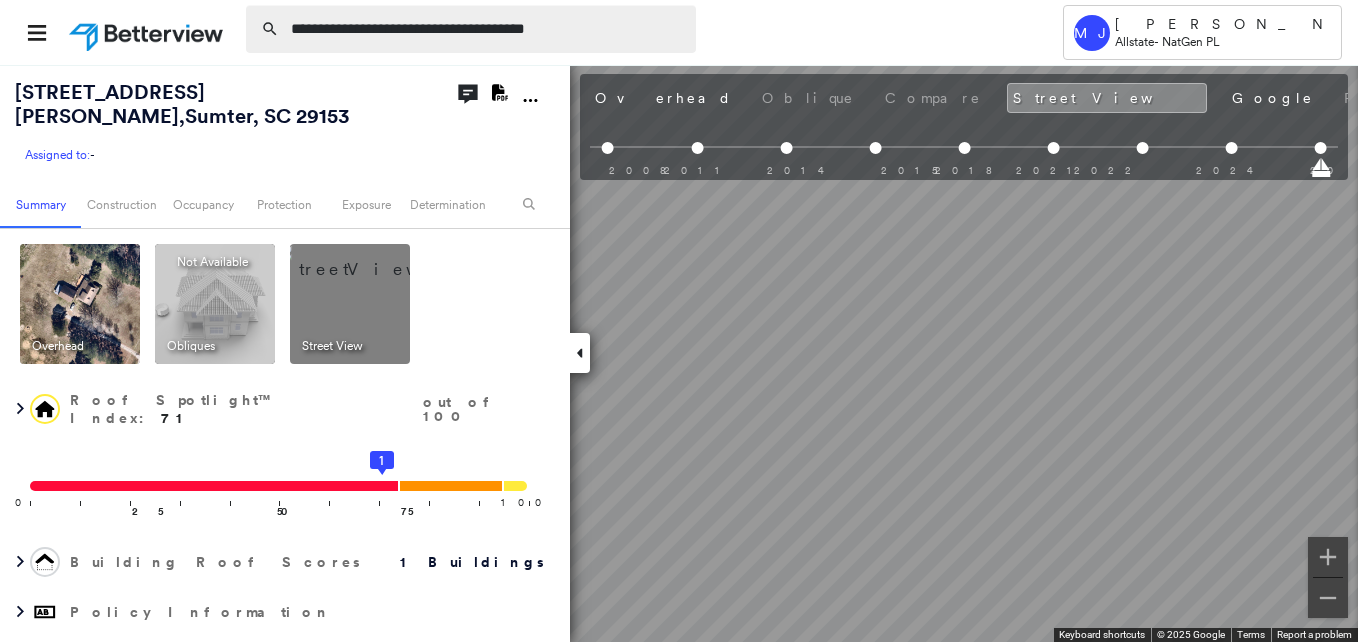 click on "**********" at bounding box center (487, 29) 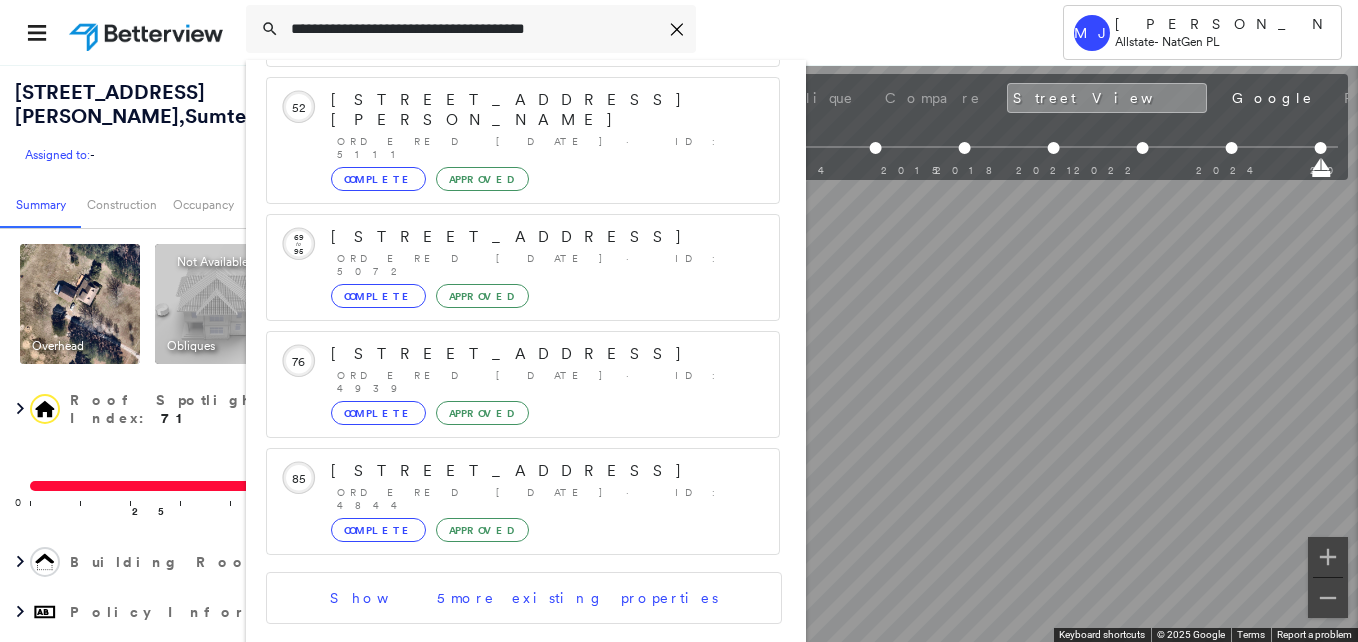 scroll, scrollTop: 213, scrollLeft: 0, axis: vertical 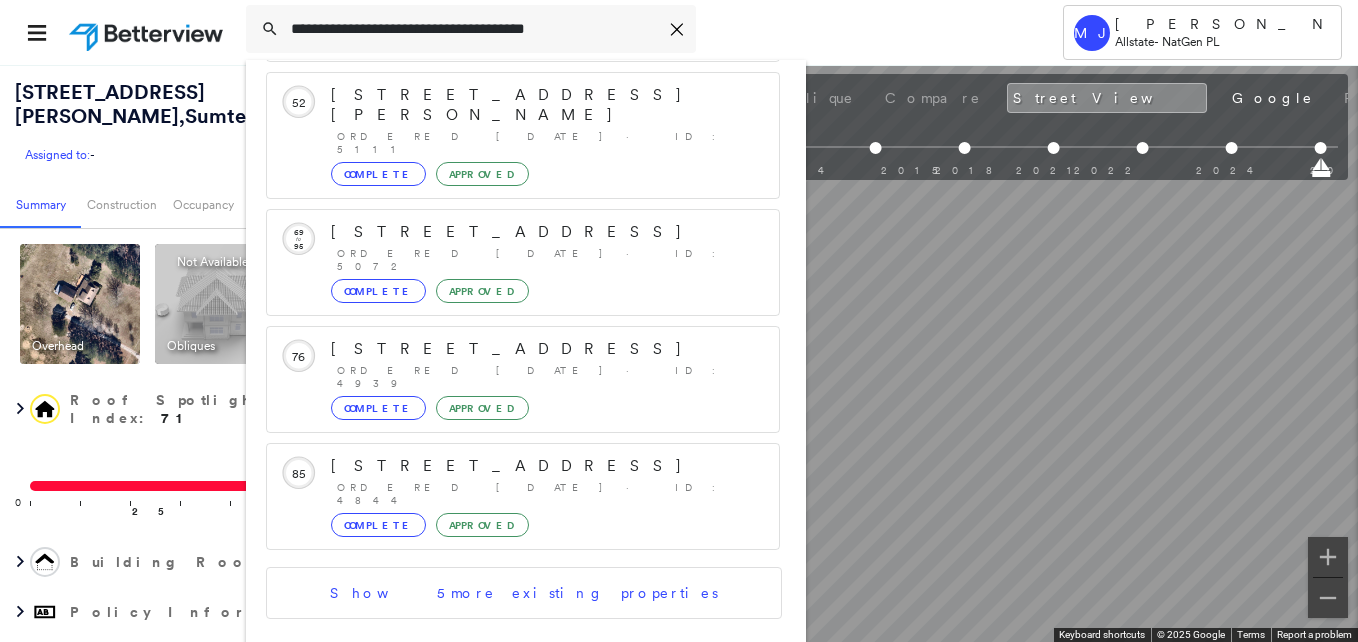 type on "**********" 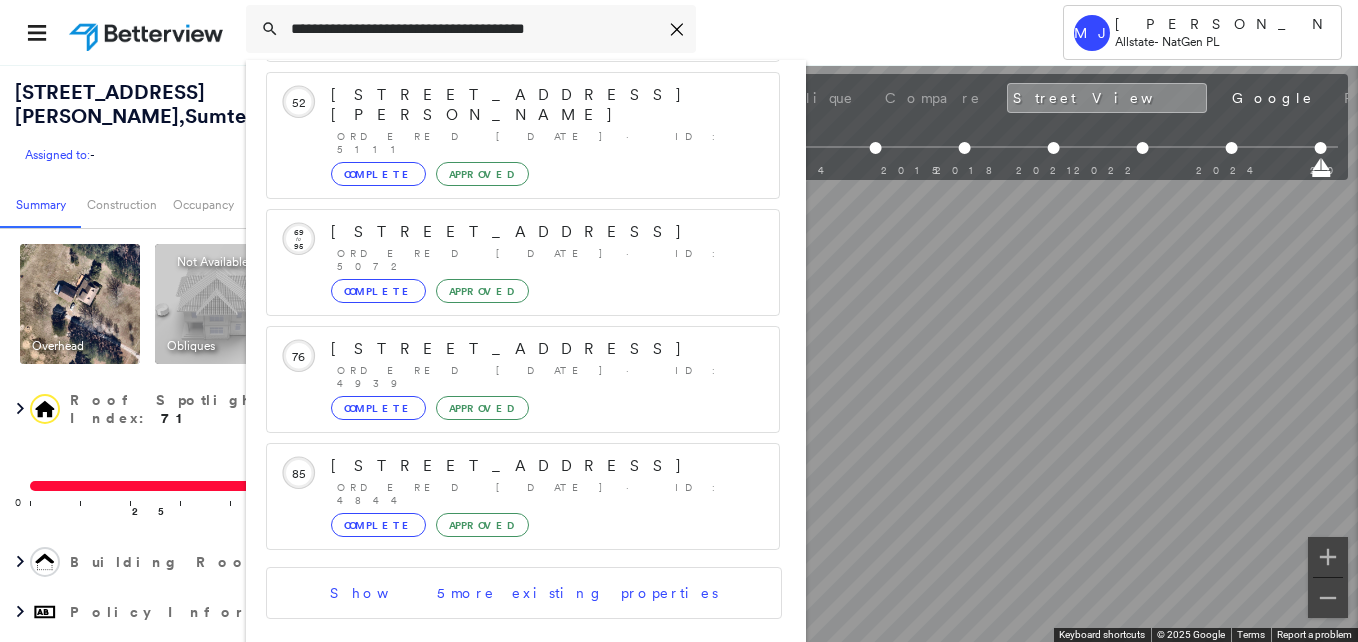 click on "[STREET_ADDRESS]" at bounding box center [501, 731] 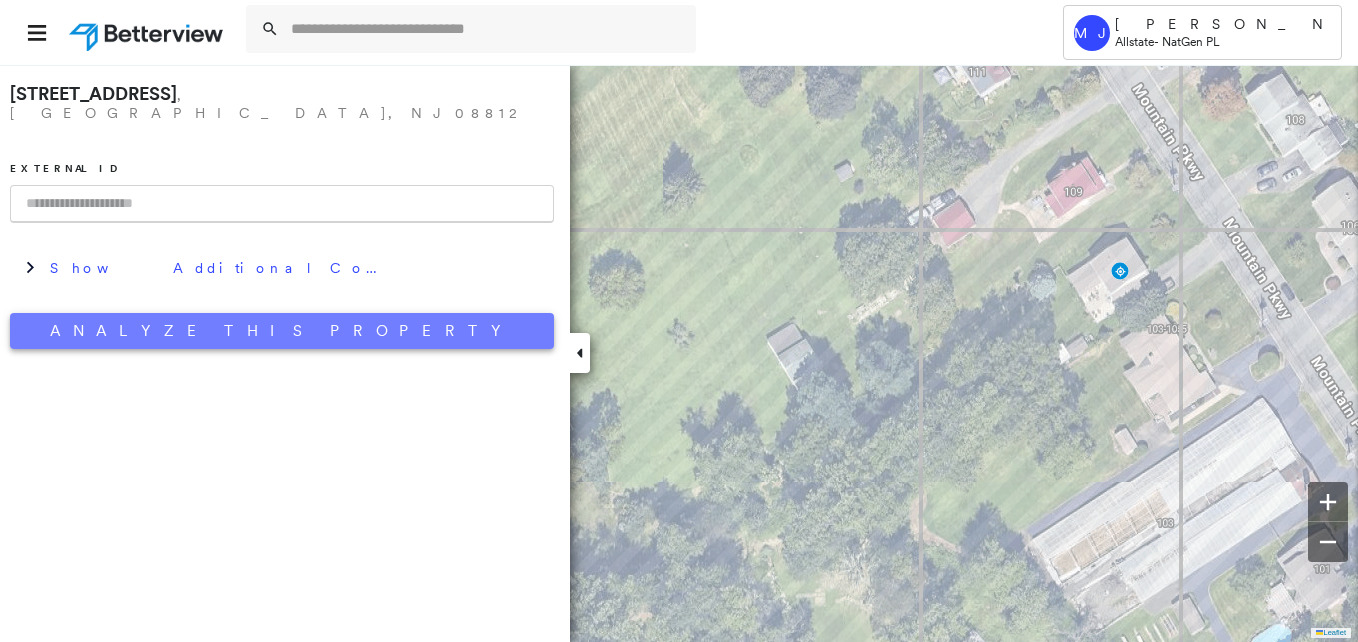 click on "Analyze This Property" at bounding box center (282, 331) 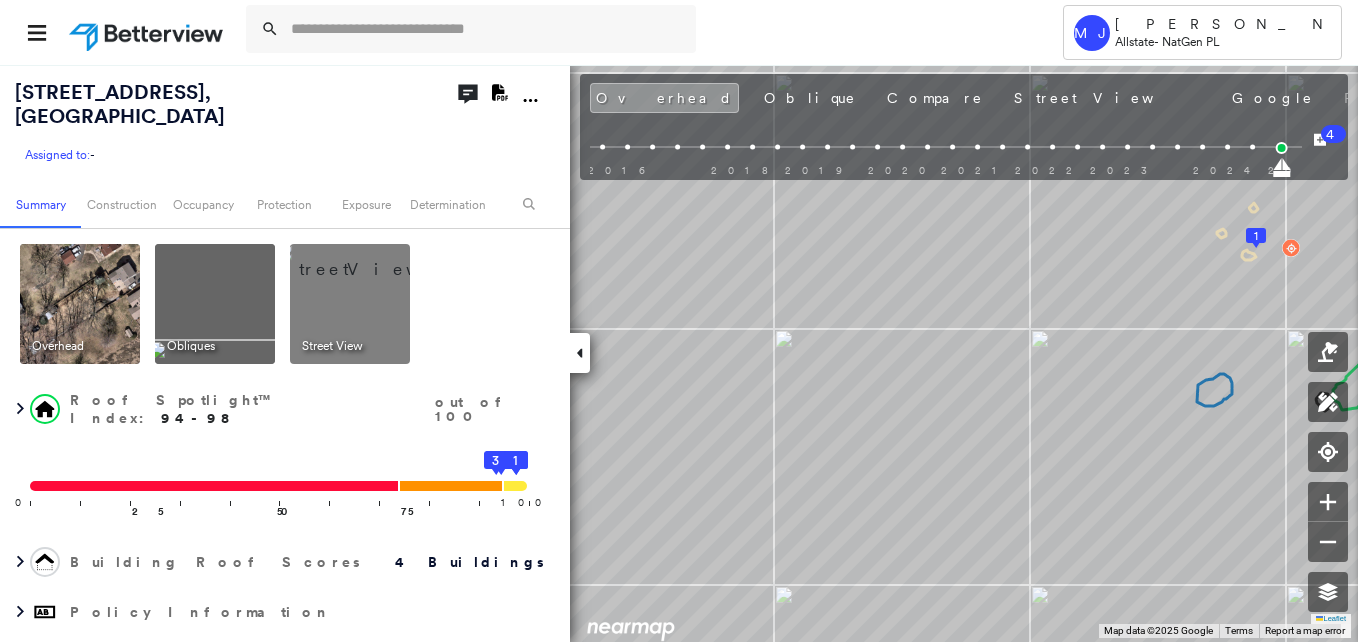 click at bounding box center [215, 304] 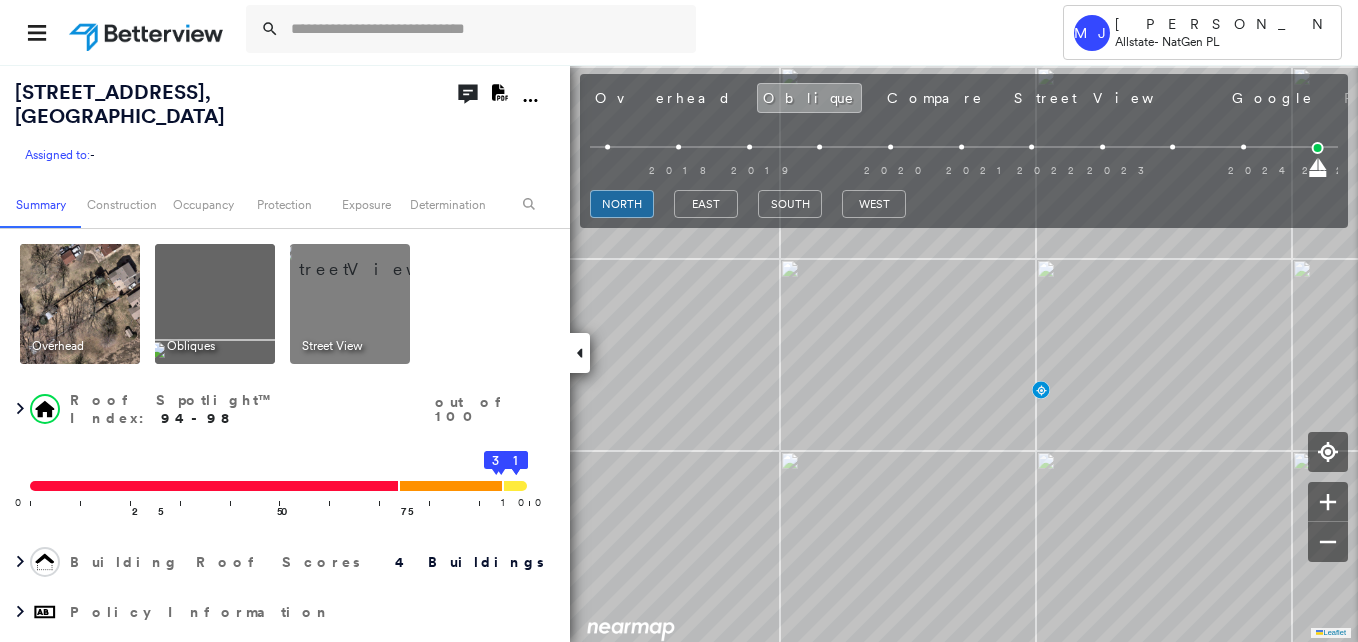 click on "east" at bounding box center (706, 207) 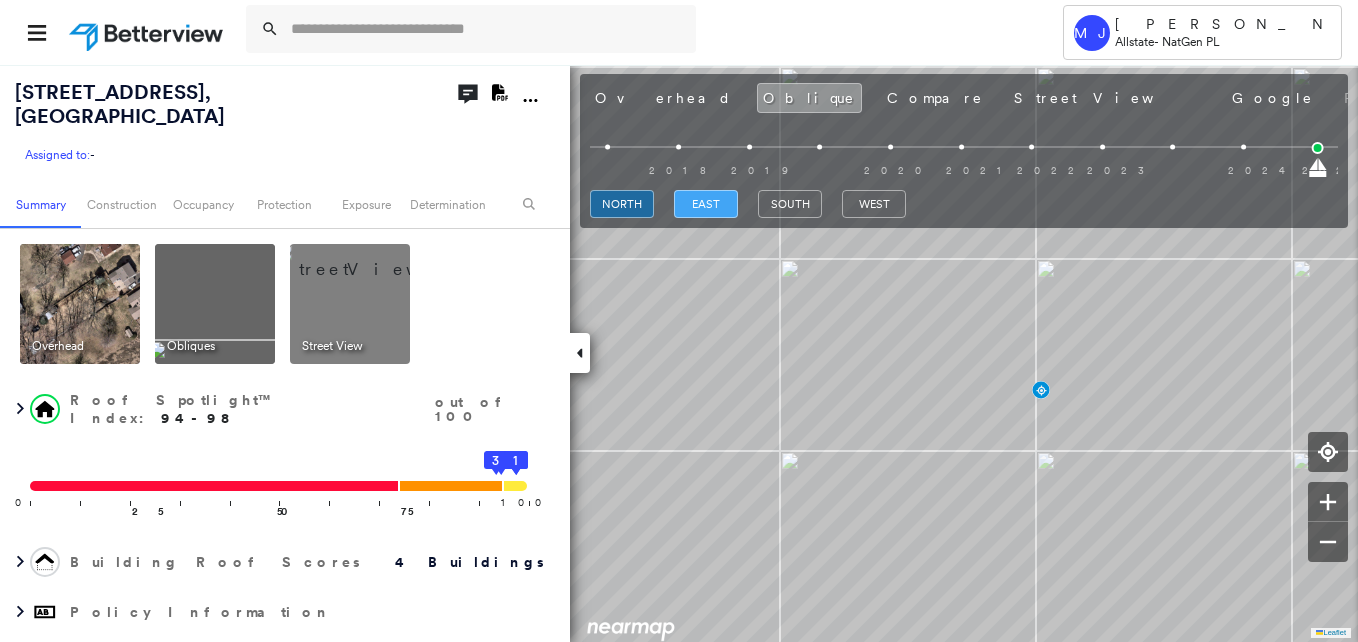 click on "east" at bounding box center [706, 204] 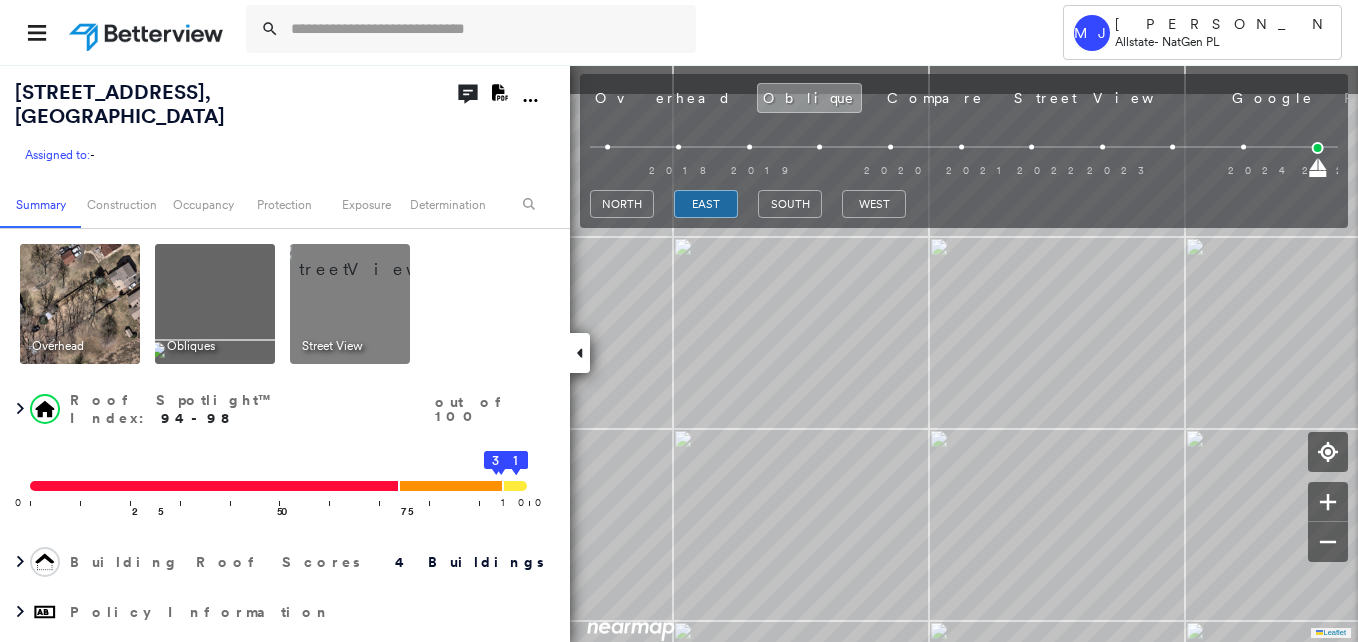 click on "Tower MJ [PERSON_NAME] Allstate  -   NatGen PL [STREET_ADDRESS] Assigned to:  - Assigned to:  - Assigned to:  - Open Comments Download PDF Report Summary Construction Occupancy Protection Exposure Determination Overhead Obliques Street View Roof Spotlight™ Index :  94-98 out of 100 0 100 25 50 75 4 3 2 1 Building Roof Scores 4 Buildings Policy Information Flags :  2 (0 cleared, 2 uncleared) Construction Roof Spotlights :  Overhang, Vent Property Features :  Car, Patio Furniture, Cracked Pavement, Significantly Stained Pavement, Trailer and 1 more Roof Size & Shape :  4 buildings  Occupancy Place Detail Protection Exposure Determination Flags :  2 (0 cleared, 2 uncleared) Uncleared Flags (2) Cleared Flags  (0) TREE Tree Overhang Flagged [DATE] Clear Low Low Priority Roof Score Flagged [DATE] Clear Action Taken New Entry History Quote/New Business Terms & Conditions Added ACV Endorsement Added Cosmetic Endorsement Inspection/Loss Control Onsite Inspection Ordered General Save Save" at bounding box center (679, 321) 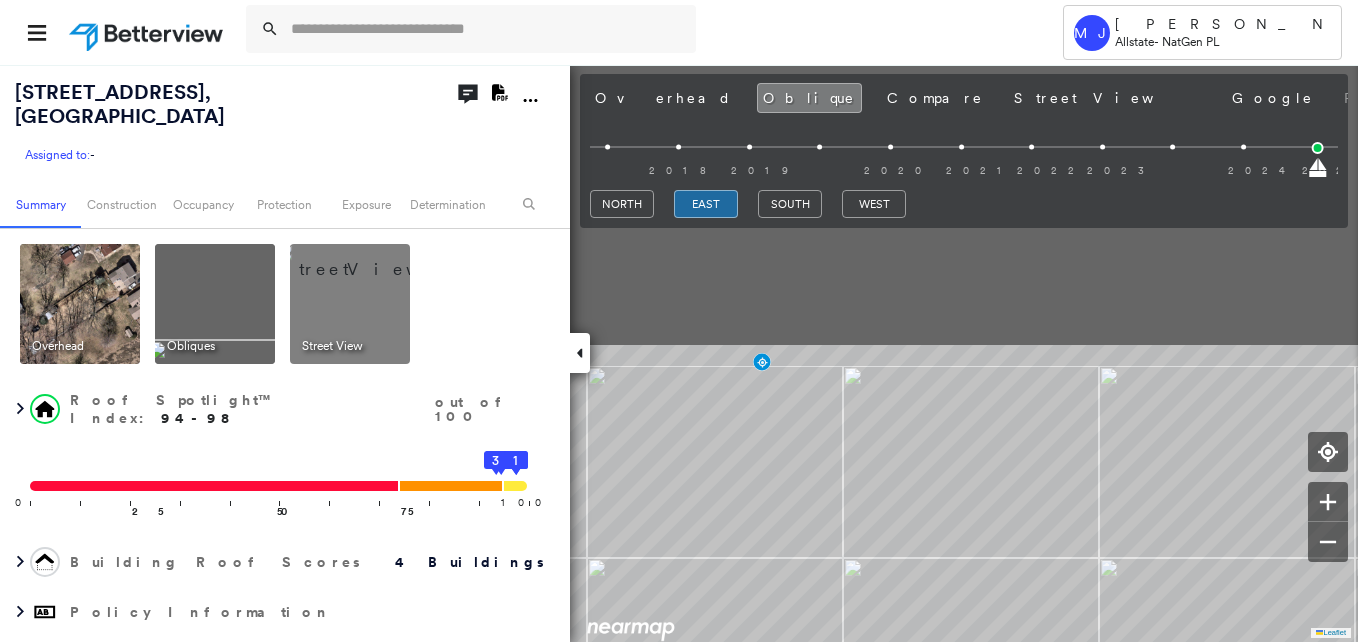 click on "Tower MJ [PERSON_NAME] Allstate  -   NatGen PL [STREET_ADDRESS] Assigned to:  - Assigned to:  - Assigned to:  - Open Comments Download PDF Report Summary Construction Occupancy Protection Exposure Determination Overhead Obliques Street View Roof Spotlight™ Index :  94-98 out of 100 0 100 25 50 75 4 3 2 1 Building Roof Scores 4 Buildings Policy Information Flags :  2 (0 cleared, 2 uncleared) Construction Roof Spotlights :  Overhang, Vent Property Features :  Car, Patio Furniture, Cracked Pavement, Significantly Stained Pavement, Trailer and 1 more Roof Size & Shape :  4 buildings  Occupancy Place Detail Protection Exposure Determination Flags :  2 (0 cleared, 2 uncleared) Uncleared Flags (2) Cleared Flags  (0) TREE Tree Overhang Flagged [DATE] Clear Low Low Priority Roof Score Flagged [DATE] Clear Action Taken New Entry History Quote/New Business Terms & Conditions Added ACV Endorsement Added Cosmetic Endorsement Inspection/Loss Control Onsite Inspection Ordered General Save Save" at bounding box center (679, 321) 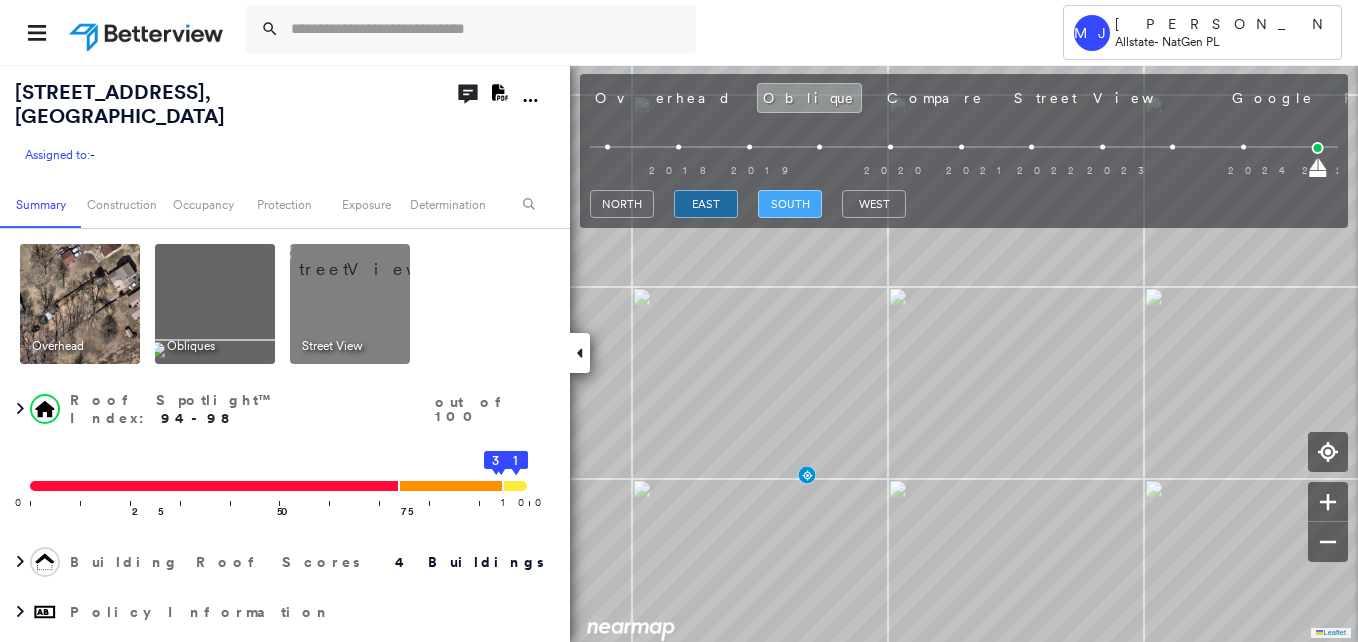 click on "south" at bounding box center [790, 204] 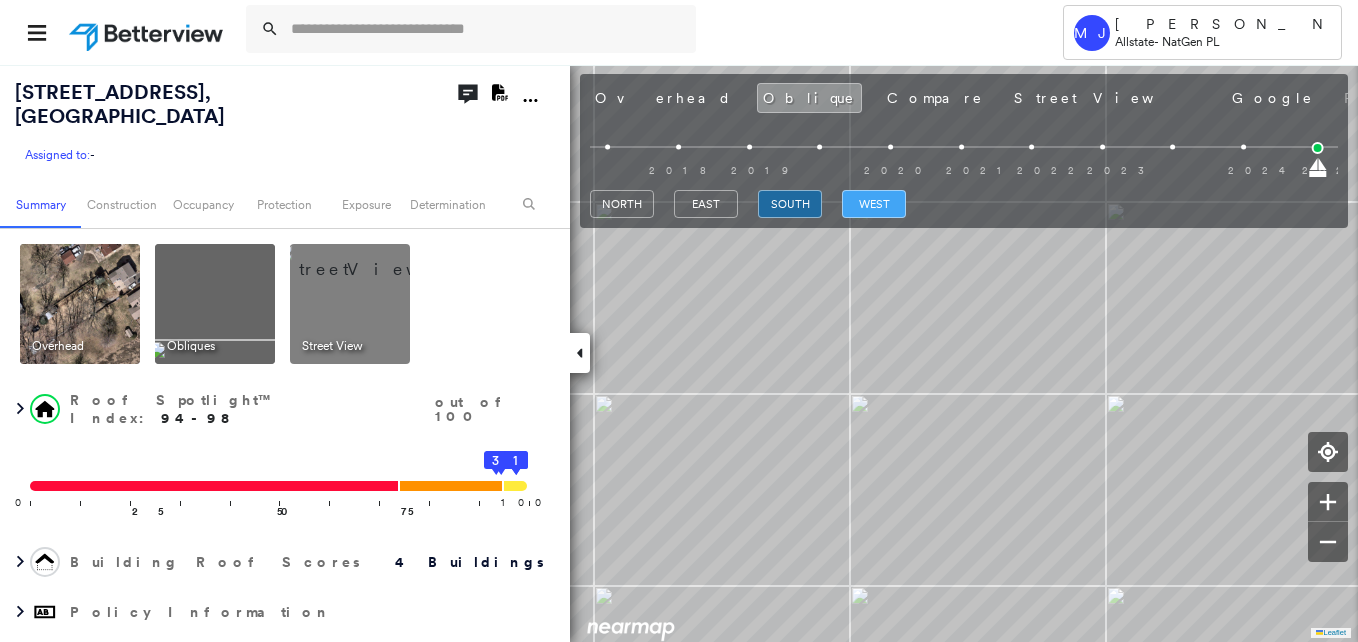 click on "west" at bounding box center (874, 204) 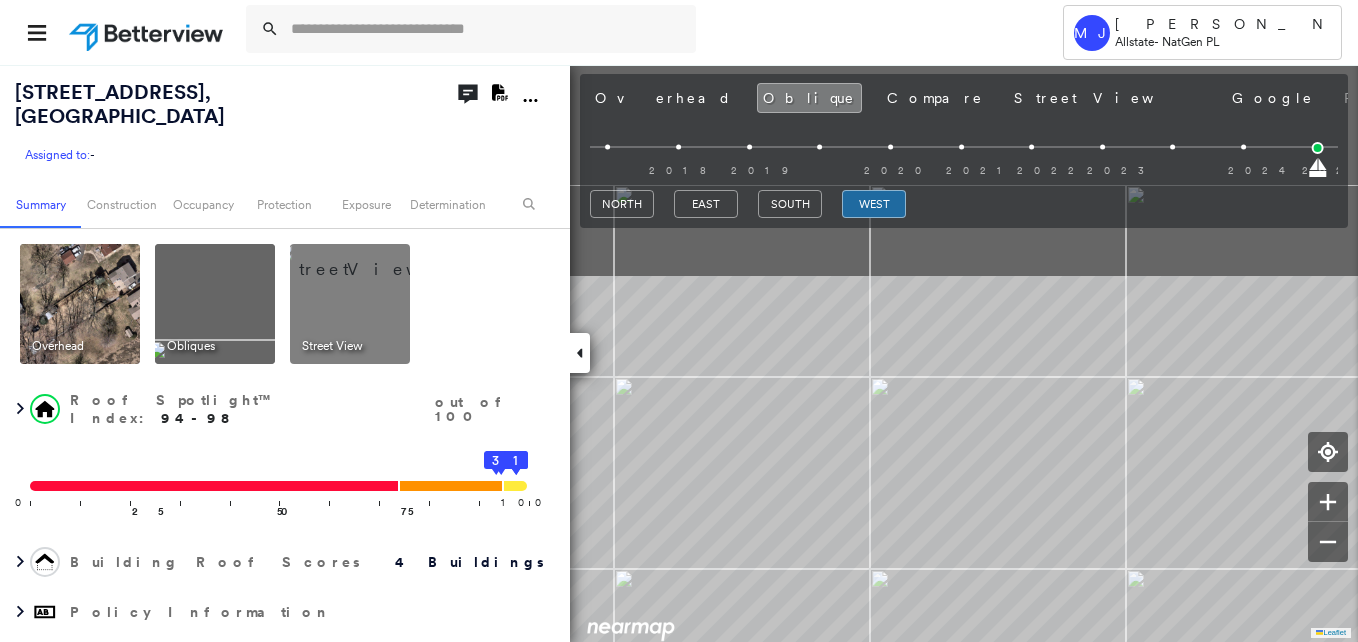 click on "Tower MJ [PERSON_NAME] Allstate  -   NatGen PL [STREET_ADDRESS] Assigned to:  - Assigned to:  - Assigned to:  - Open Comments Download PDF Report Summary Construction Occupancy Protection Exposure Determination Overhead Obliques Street View Roof Spotlight™ Index :  94-98 out of 100 0 100 25 50 75 4 3 2 1 Building Roof Scores 4 Buildings Policy Information Flags :  2 (0 cleared, 2 uncleared) Construction Roof Spotlights :  Overhang, Vent Property Features :  Car, Patio Furniture, Cracked Pavement, Significantly Stained Pavement, Trailer and 1 more Roof Size & Shape :  4 buildings  Occupancy Place Detail Protection Exposure Determination Flags :  2 (0 cleared, 2 uncleared) Uncleared Flags (2) Cleared Flags  (0) TREE Tree Overhang Flagged [DATE] Clear Low Low Priority Roof Score Flagged [DATE] Clear Action Taken New Entry History Quote/New Business Terms & Conditions Added ACV Endorsement Added Cosmetic Endorsement Inspection/Loss Control Onsite Inspection Ordered General Save Save" at bounding box center [679, 321] 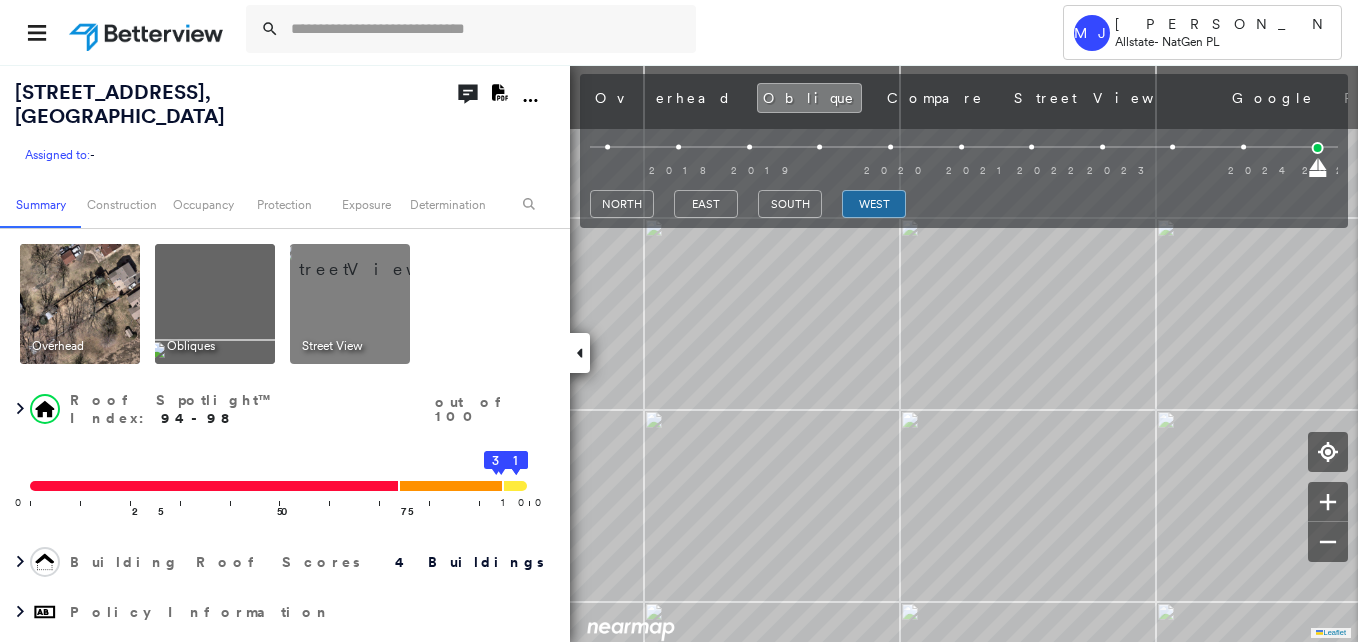 click on "Tower MJ [PERSON_NAME] Allstate  -   NatGen PL [STREET_ADDRESS] Assigned to:  - Assigned to:  - Assigned to:  - Open Comments Download PDF Report Summary Construction Occupancy Protection Exposure Determination Overhead Obliques Street View Roof Spotlight™ Index :  94-98 out of 100 0 100 25 50 75 4 3 2 1 Building Roof Scores 4 Buildings Policy Information Flags :  2 (0 cleared, 2 uncleared) Construction Roof Spotlights :  Overhang, Vent Property Features :  Car, Patio Furniture, Cracked Pavement, Significantly Stained Pavement, Trailer and 1 more Roof Size & Shape :  4 buildings  Occupancy Place Detail Protection Exposure Determination Flags :  2 (0 cleared, 2 uncleared) Uncleared Flags (2) Cleared Flags  (0) TREE Tree Overhang Flagged [DATE] Clear Low Low Priority Roof Score Flagged [DATE] Clear Action Taken New Entry History Quote/New Business Terms & Conditions Added ACV Endorsement Added Cosmetic Endorsement Inspection/Loss Control Onsite Inspection Ordered General Save Save" at bounding box center (679, 321) 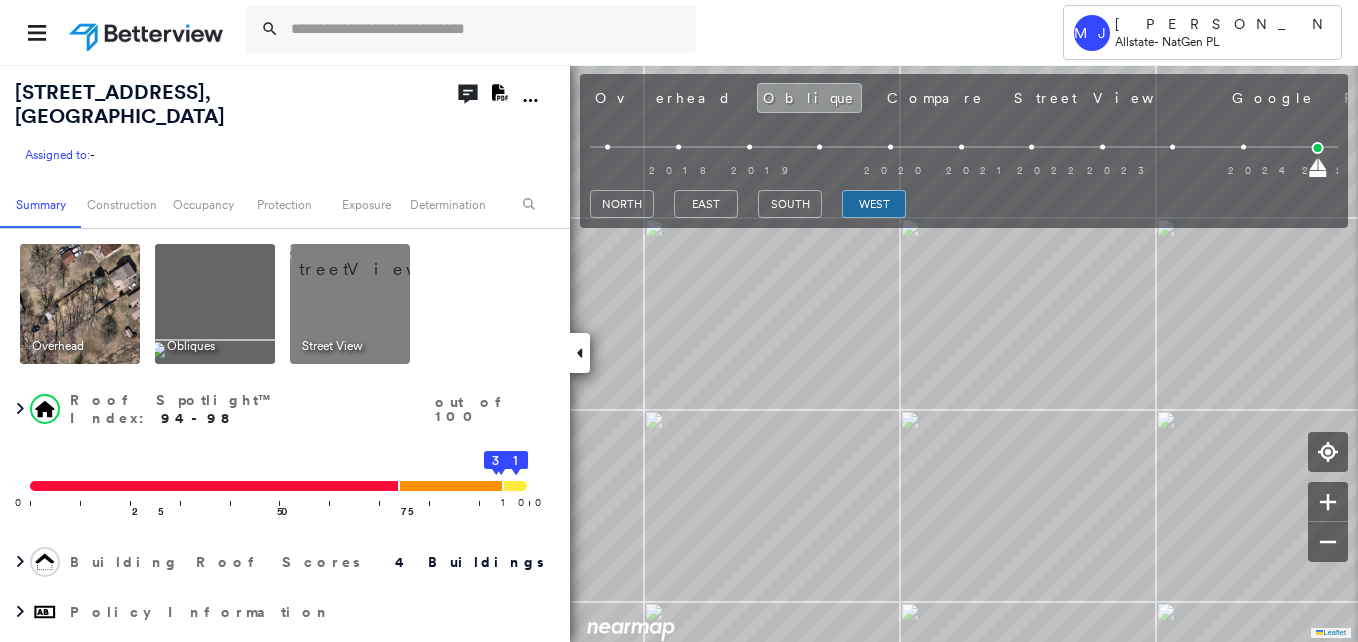 click at bounding box center (374, 259) 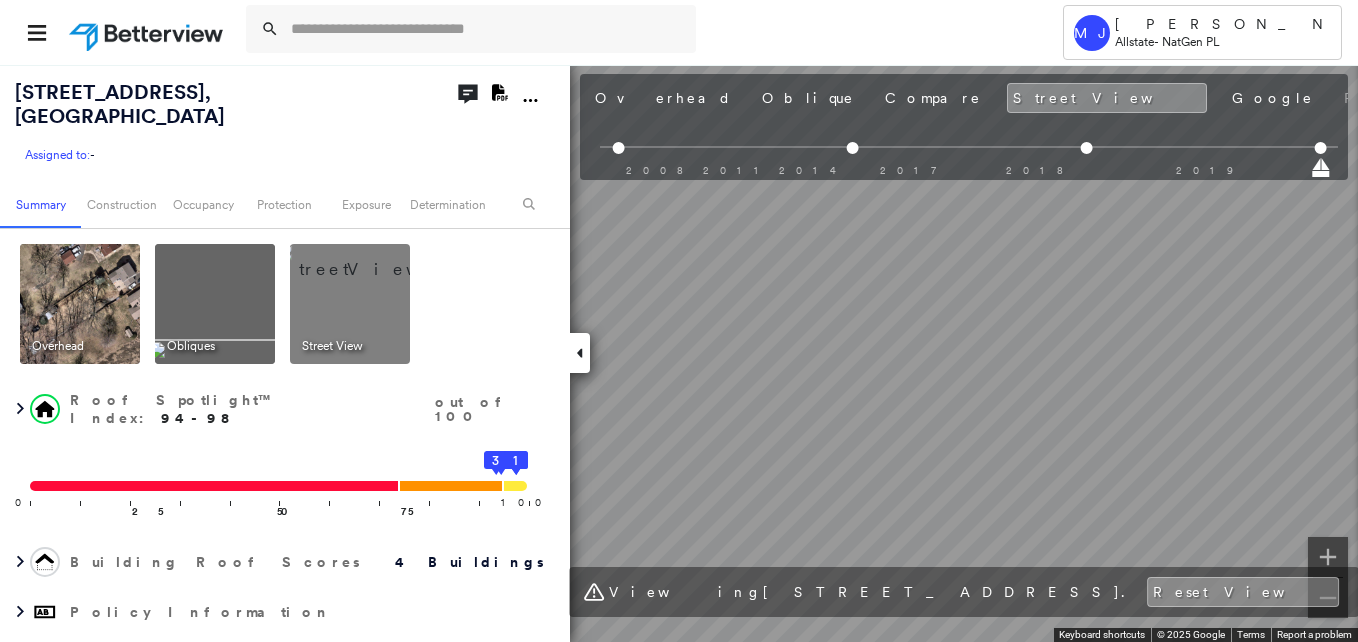 click at bounding box center [215, 304] 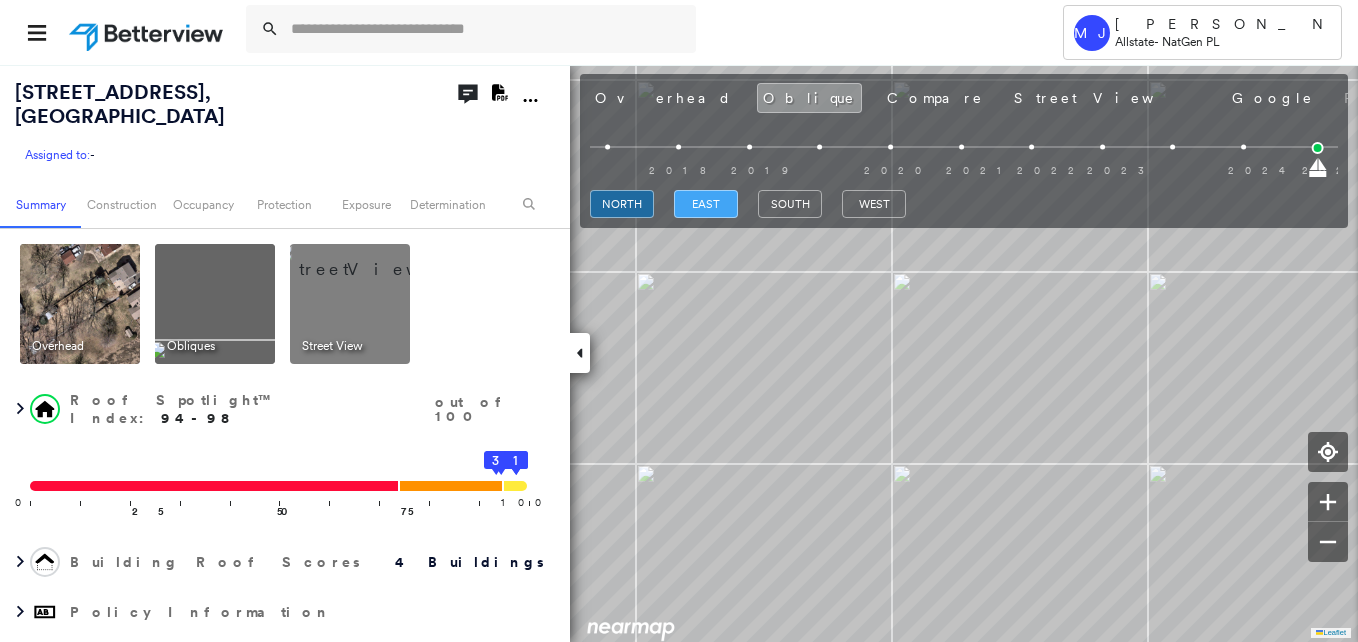 click on "east" at bounding box center (706, 204) 